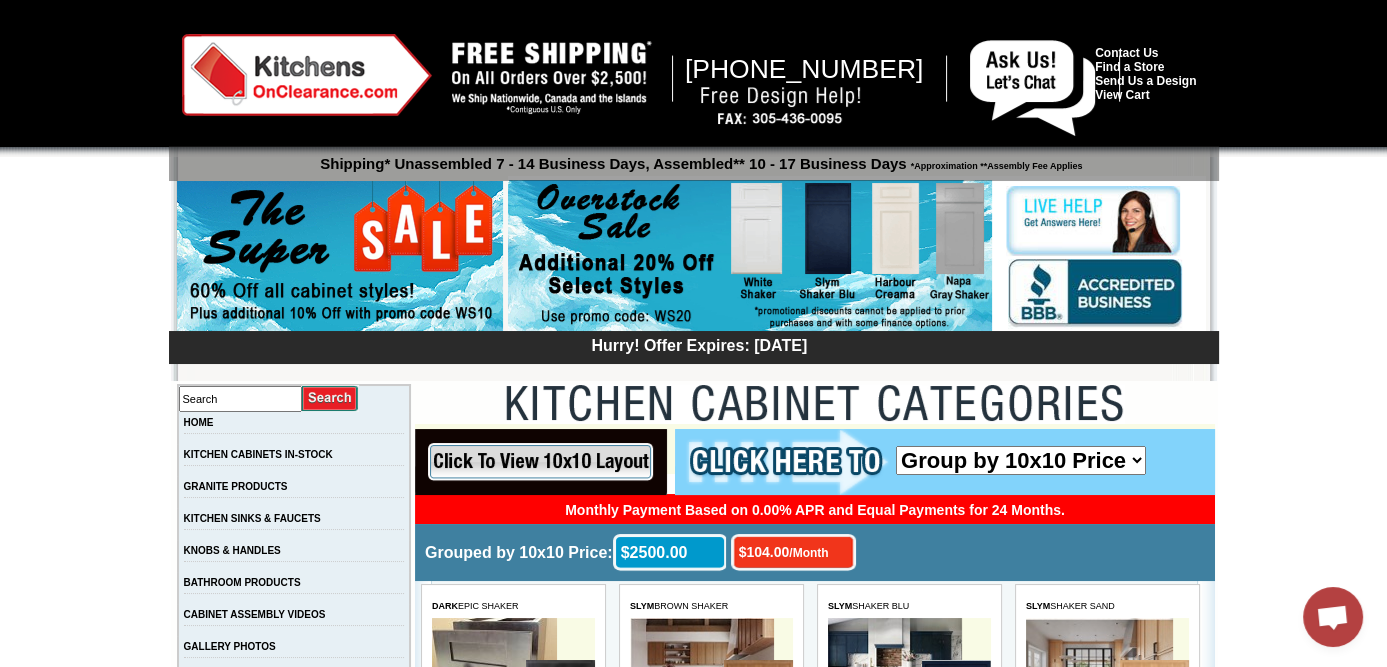 scroll, scrollTop: 0, scrollLeft: 0, axis: both 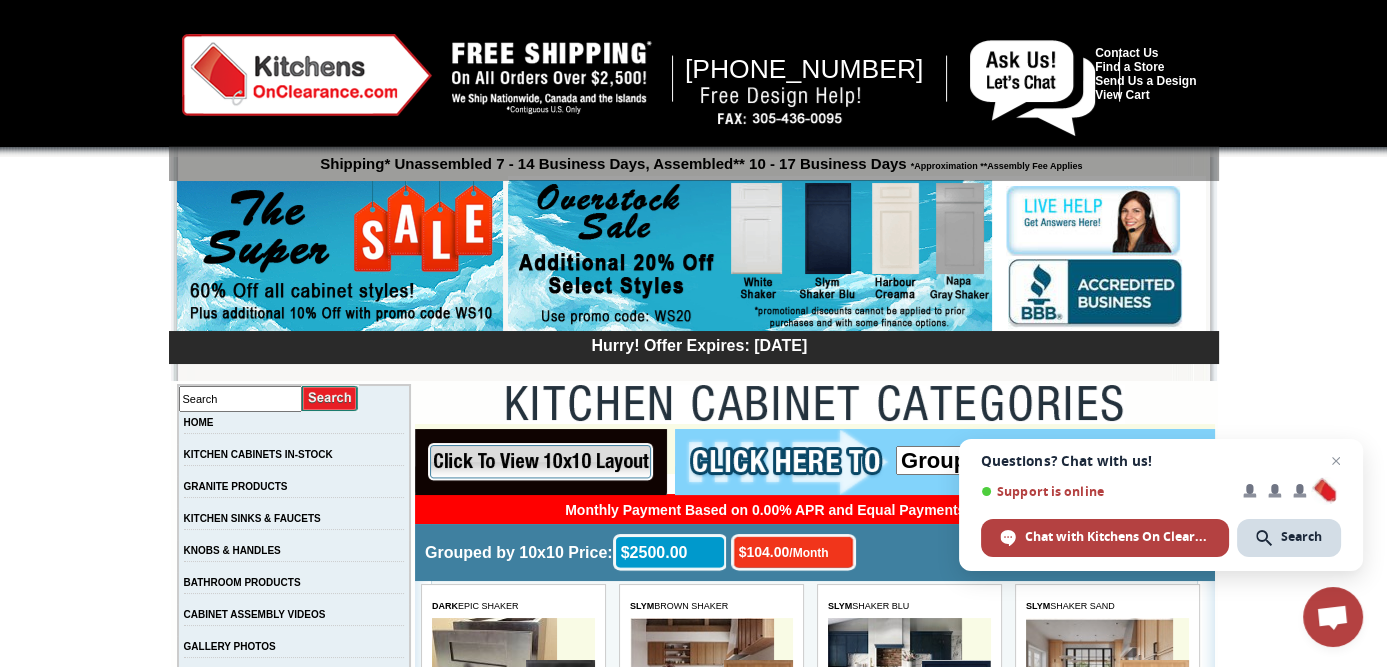 click at bounding box center [750, 256] 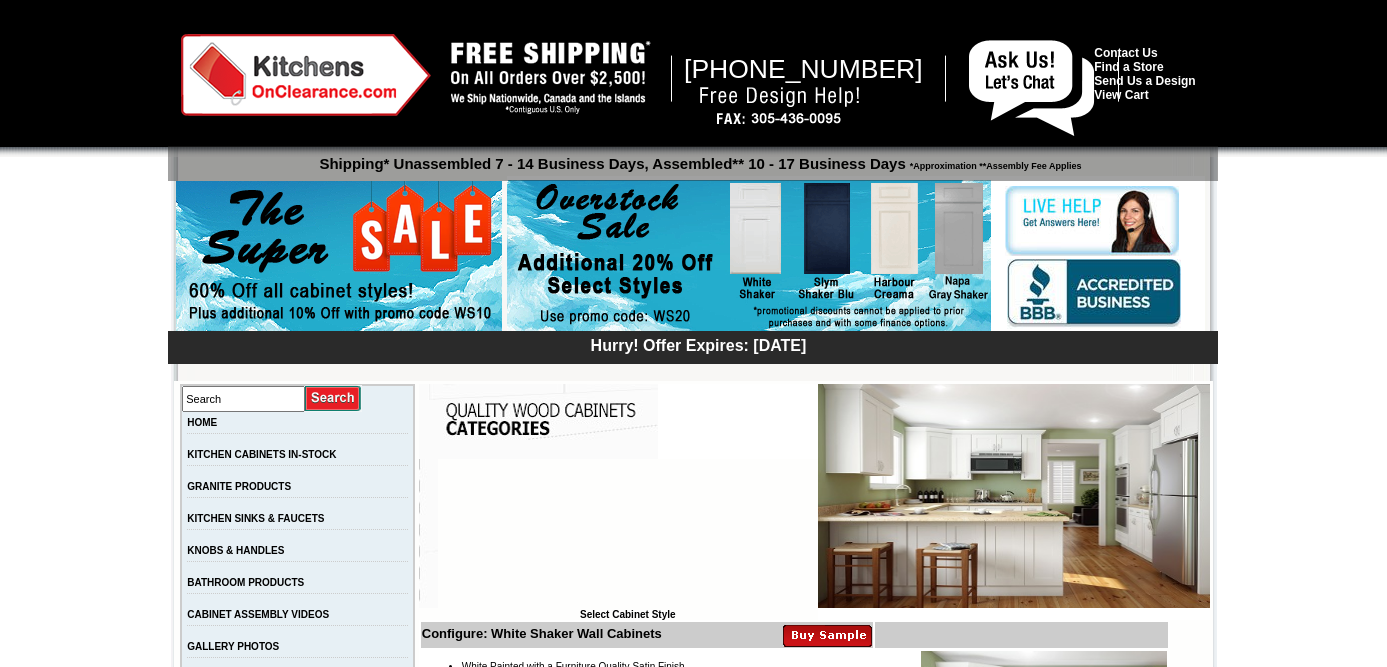 scroll, scrollTop: 0, scrollLeft: 0, axis: both 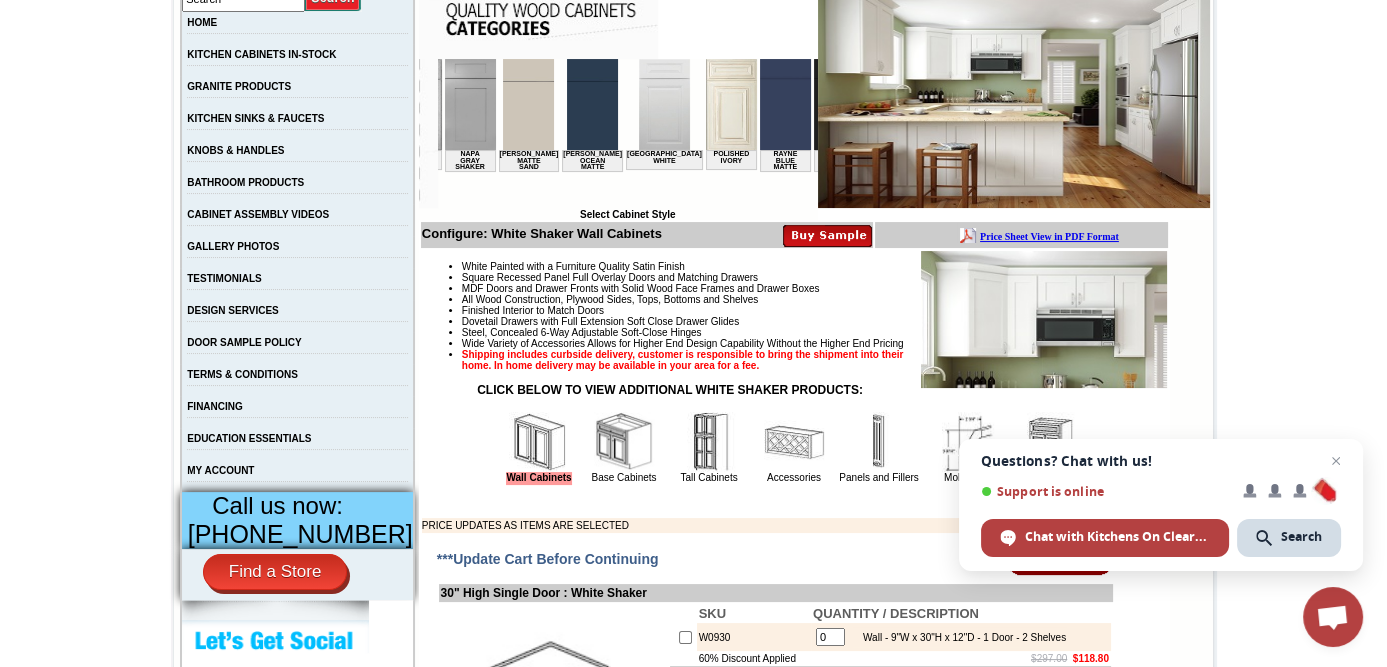 drag, startPoint x: 471, startPoint y: 195, endPoint x: 1062, endPoint y: 267, distance: 595.3696 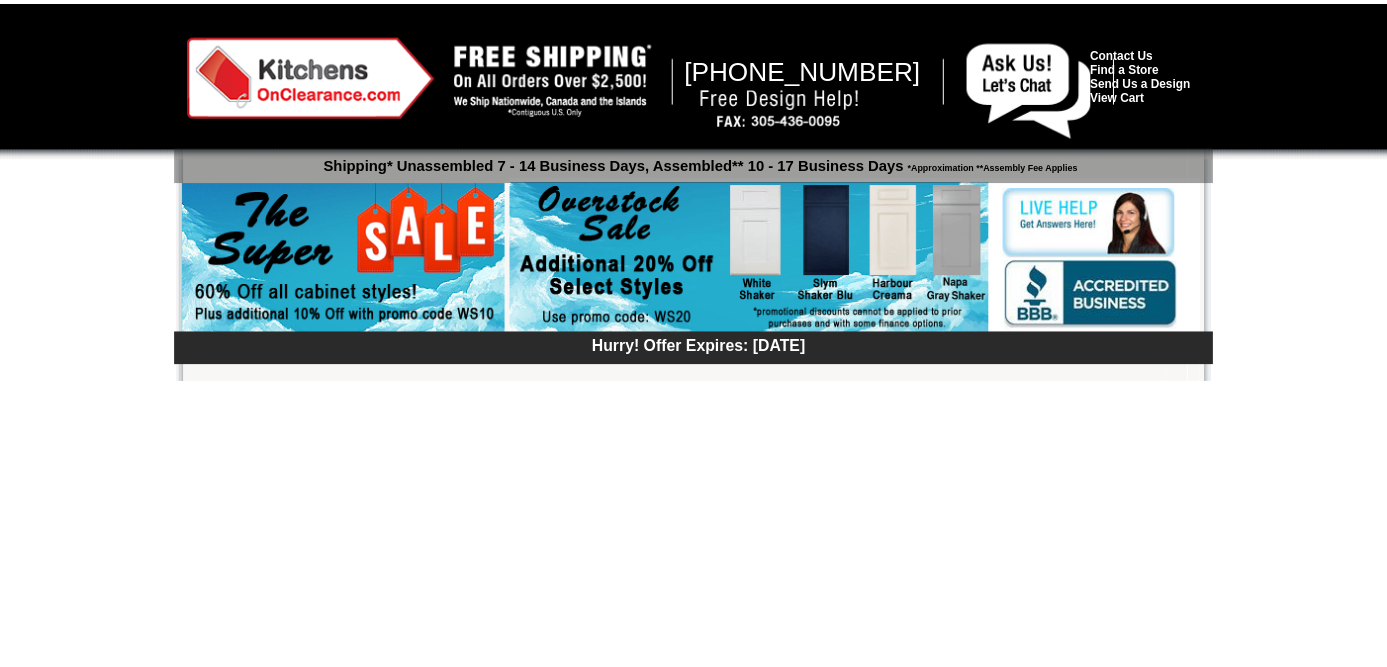 scroll, scrollTop: 0, scrollLeft: 0, axis: both 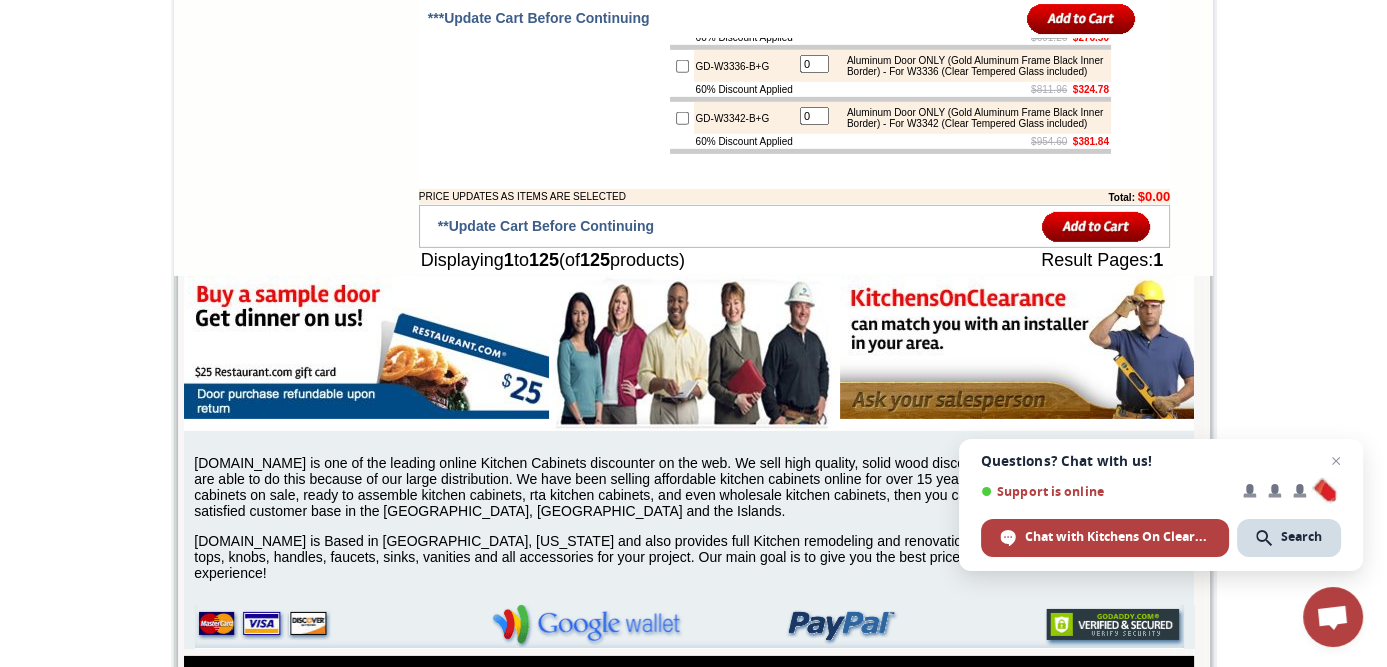 click on "1-888-620-7932
Contact Us   Find a Store   Send Us a Design   View Cart
Shipping* Unassembled 7 - 14 Business Days, Assembled** 10 - 17 Business Days
*Approximation **Assembly Fee Applies
Hurry! Offer Expires: Friday August 1st, 2025
Search
HOME
KITCHEN CABINETS IN-STOCK
GRANITE PRODUCTS" at bounding box center (693, -3803) 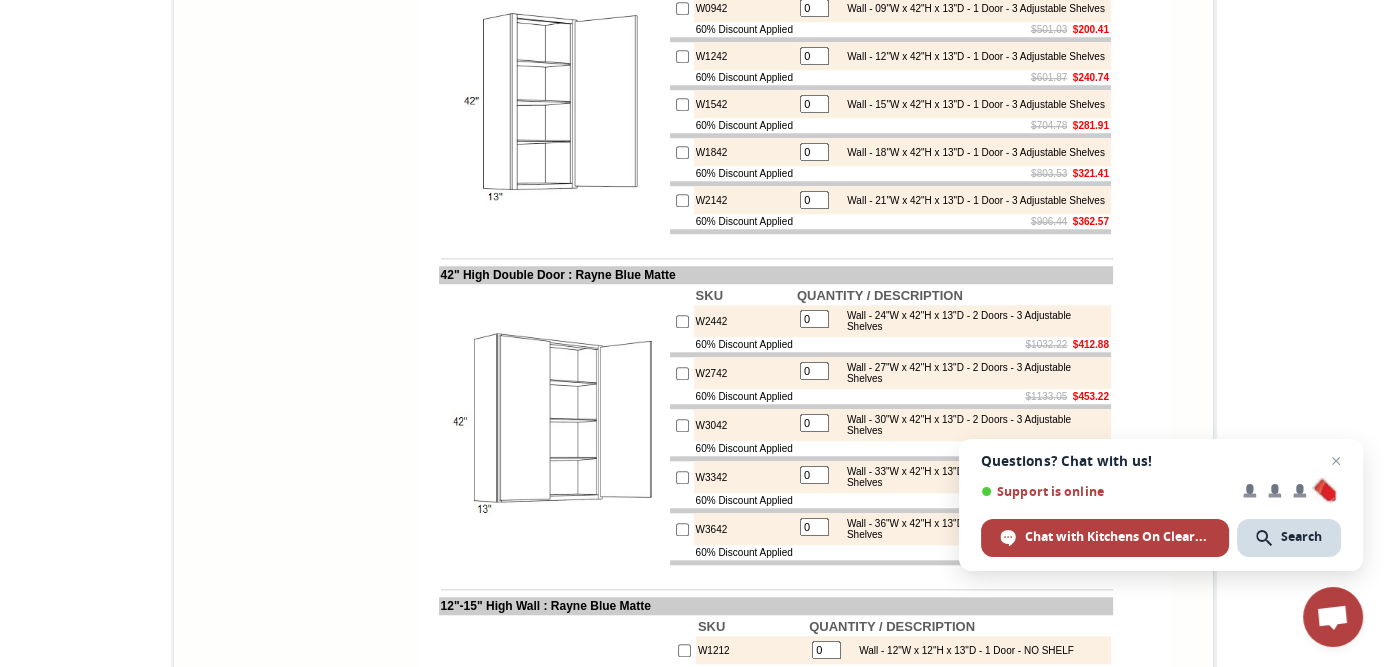 scroll, scrollTop: 0, scrollLeft: 0, axis: both 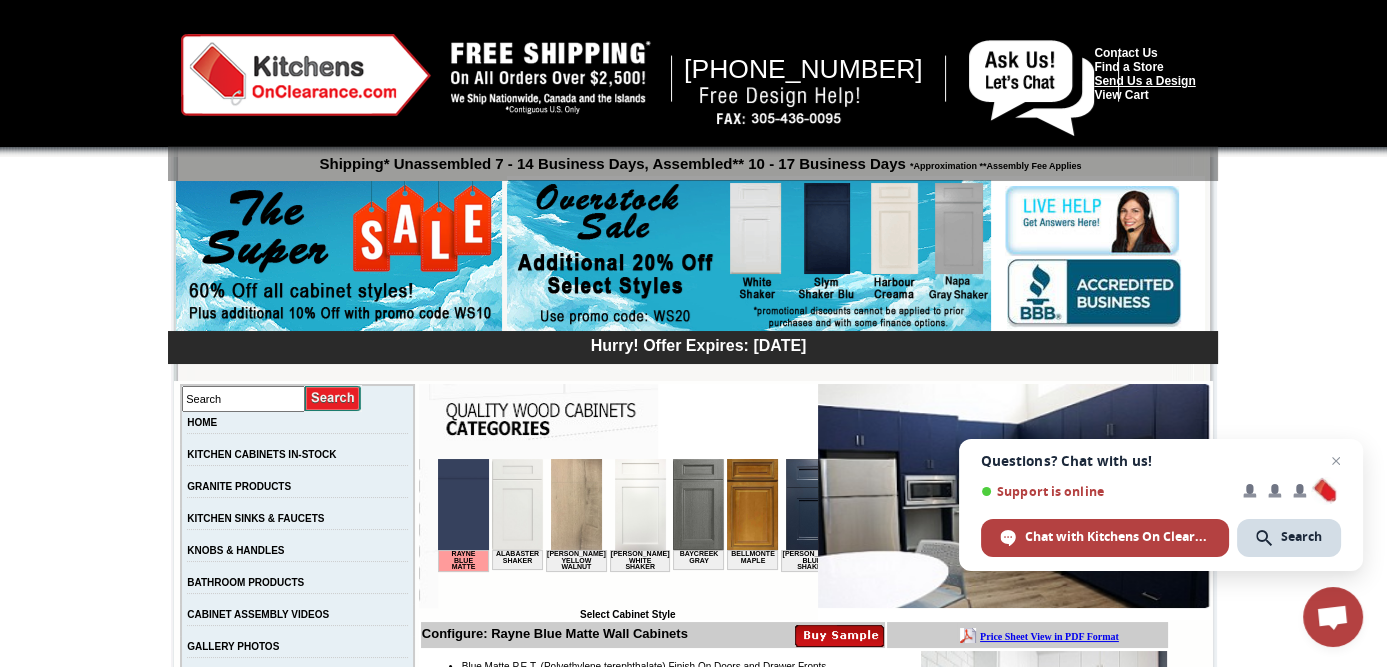 click on "Send Us a Design" at bounding box center [1144, 81] 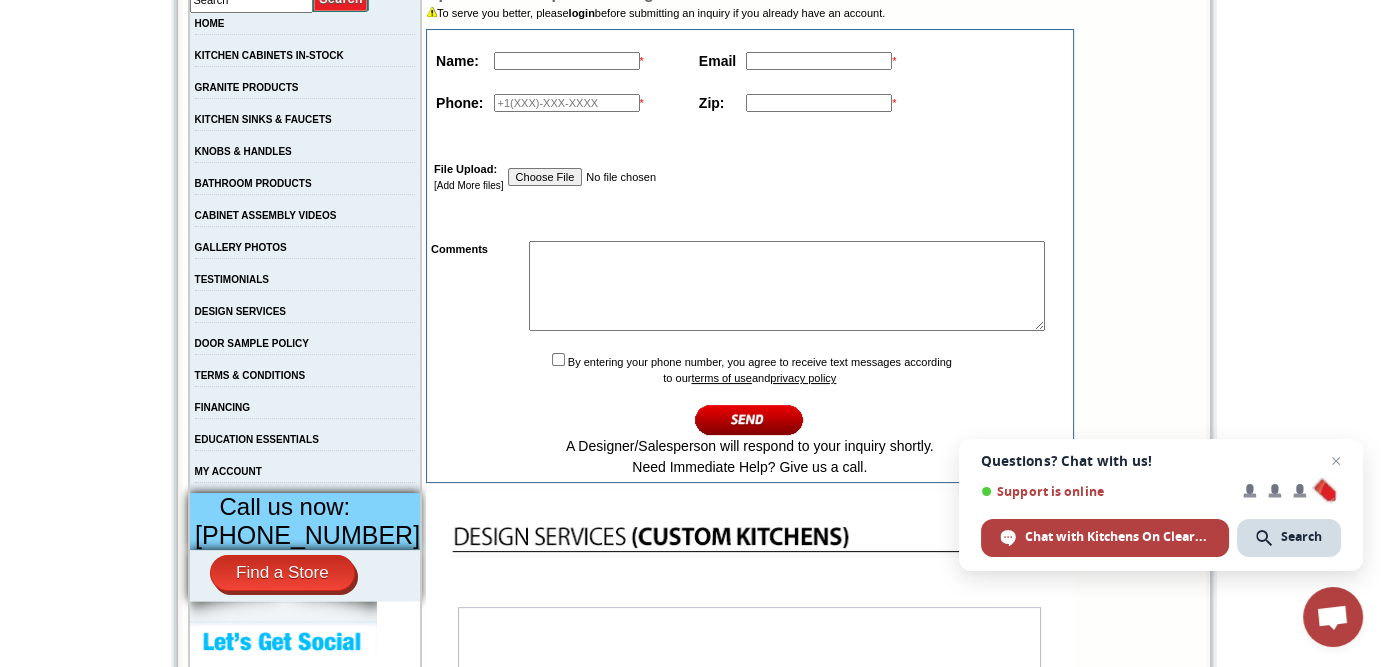scroll, scrollTop: 400, scrollLeft: 0, axis: vertical 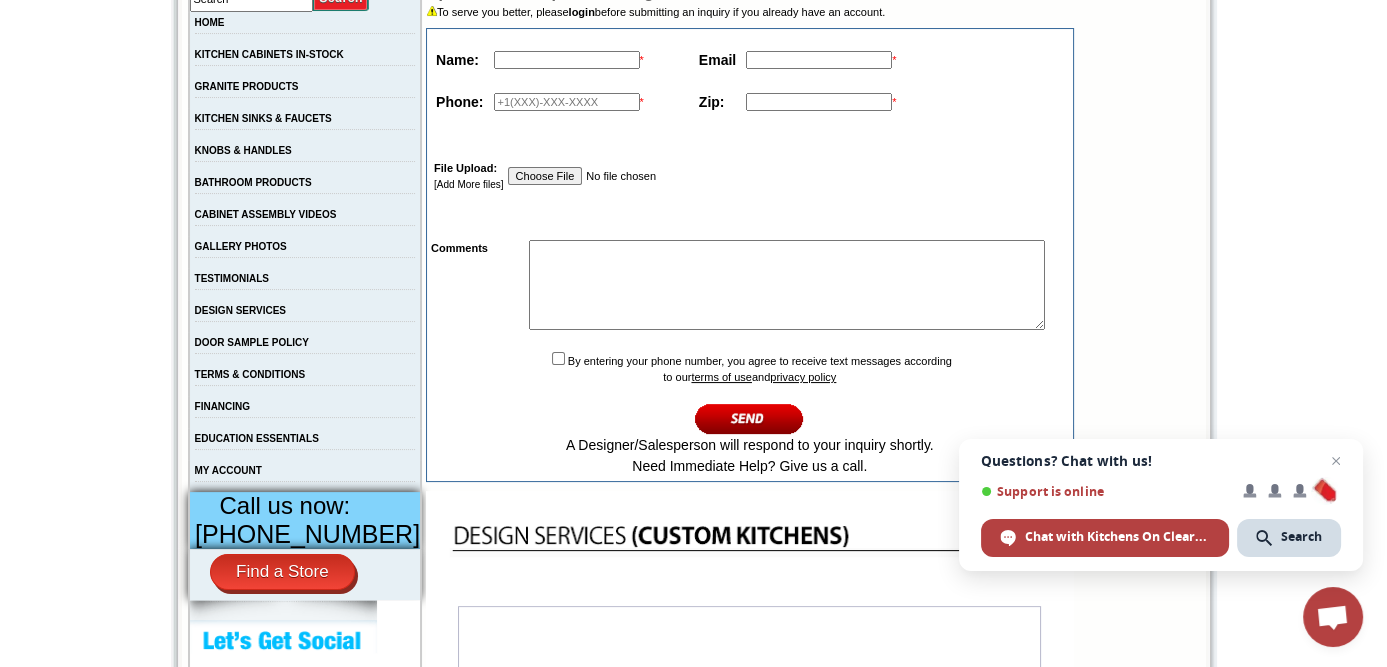 click at bounding box center [567, 60] 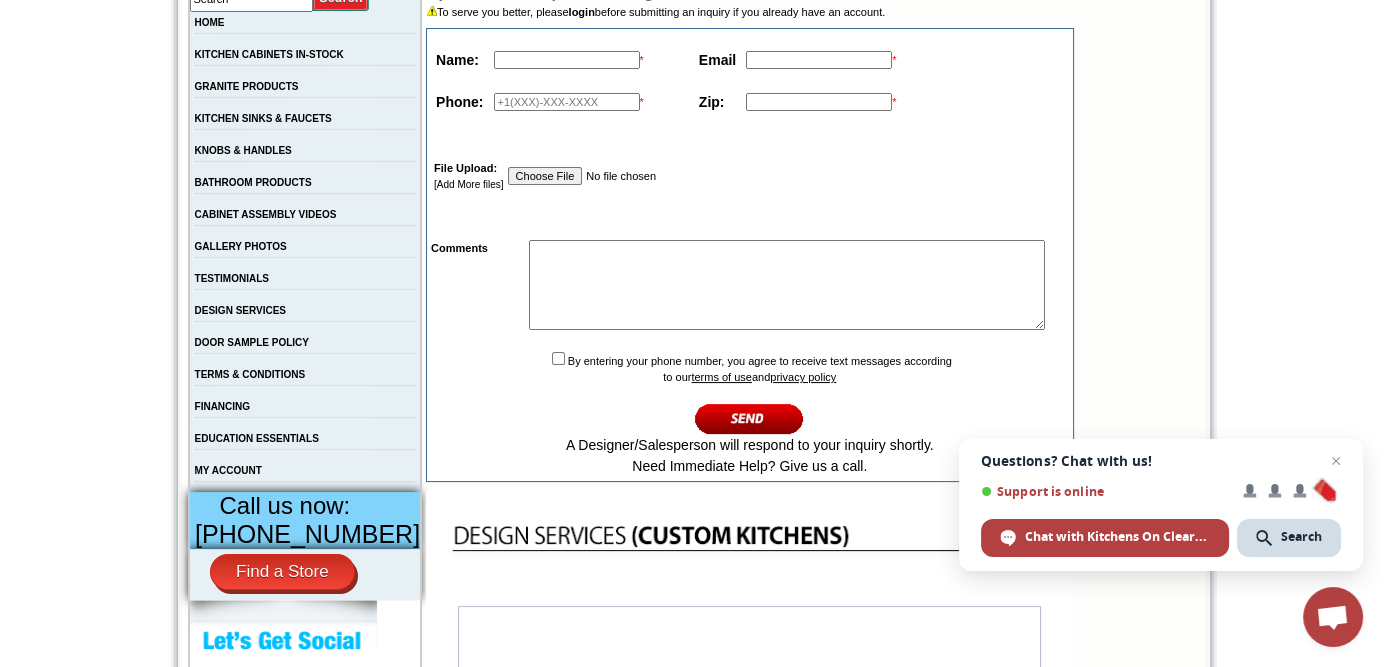 type on "[PERSON_NAME]" 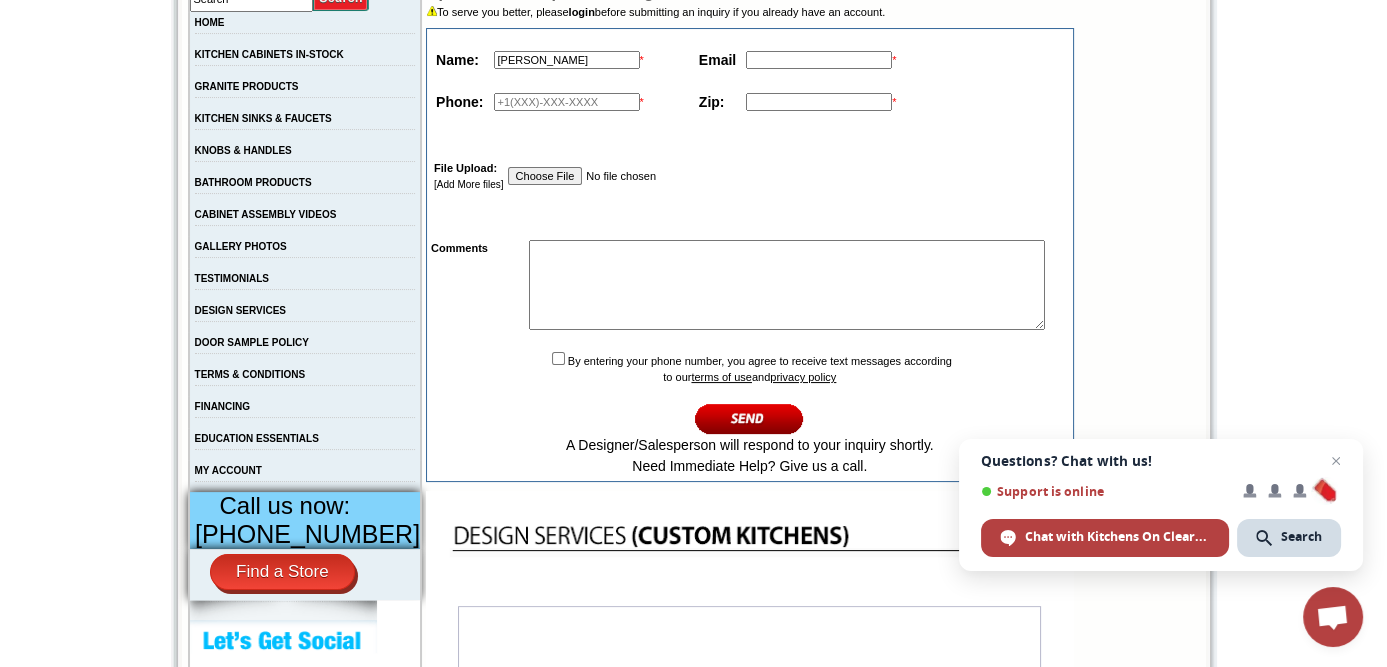 type on "[EMAIL_ADDRESS][DOMAIN_NAME]" 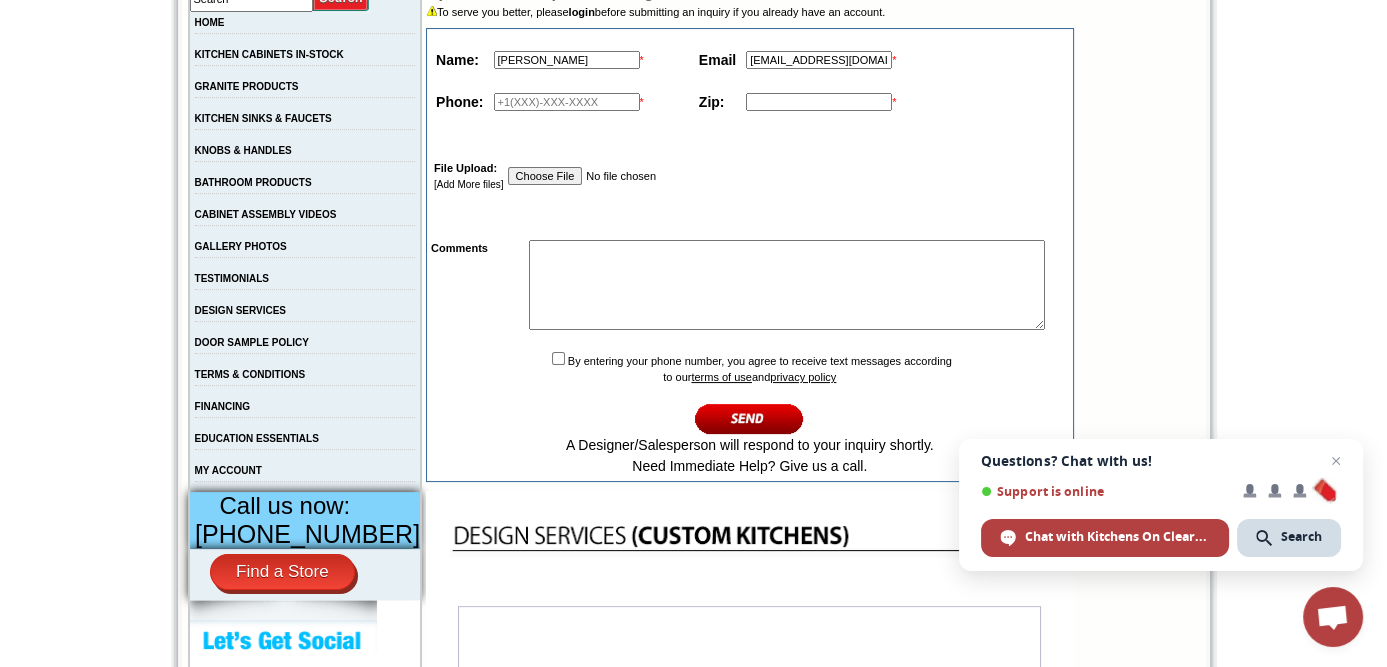type on "13057246850" 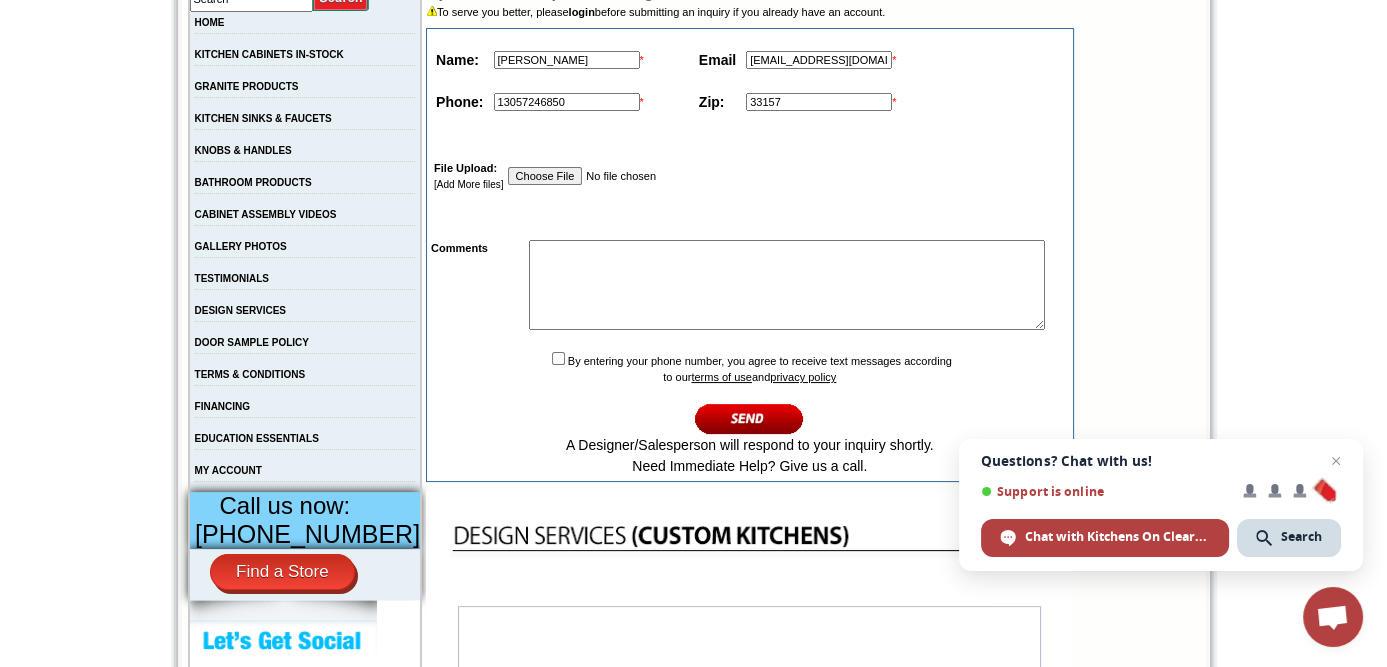 click on "33157" at bounding box center (819, 102) 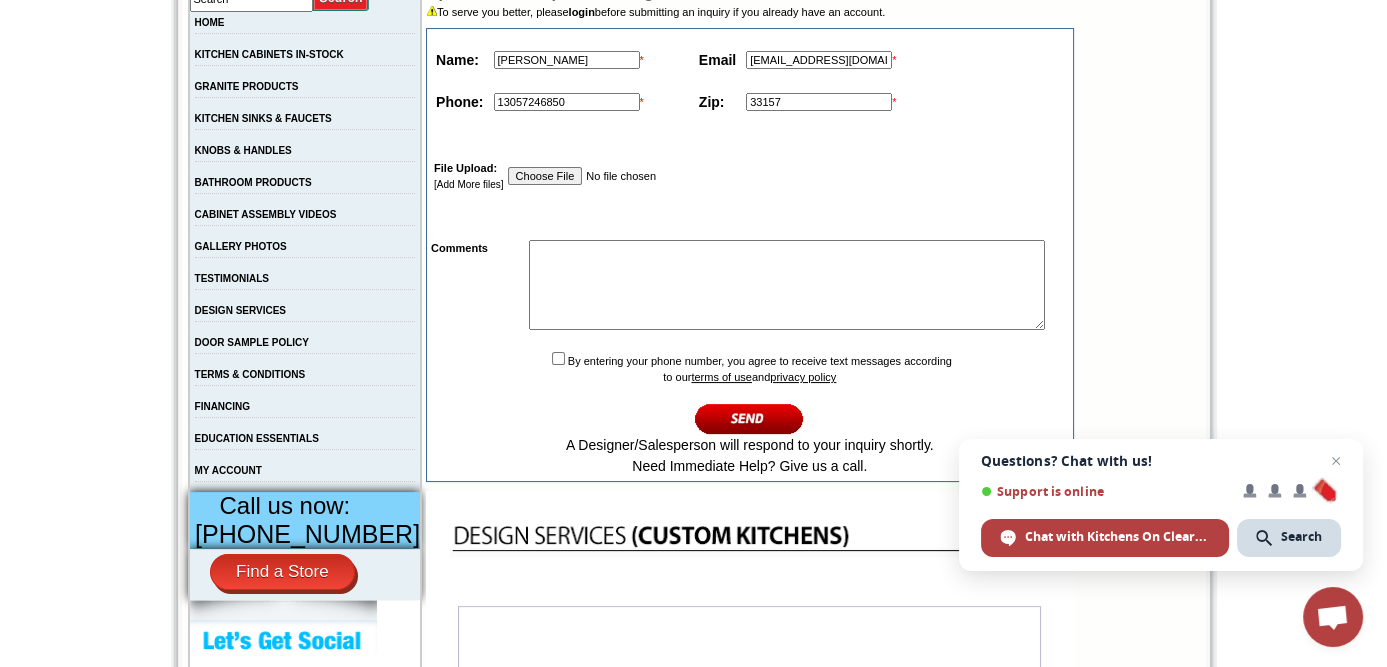 type on "33156" 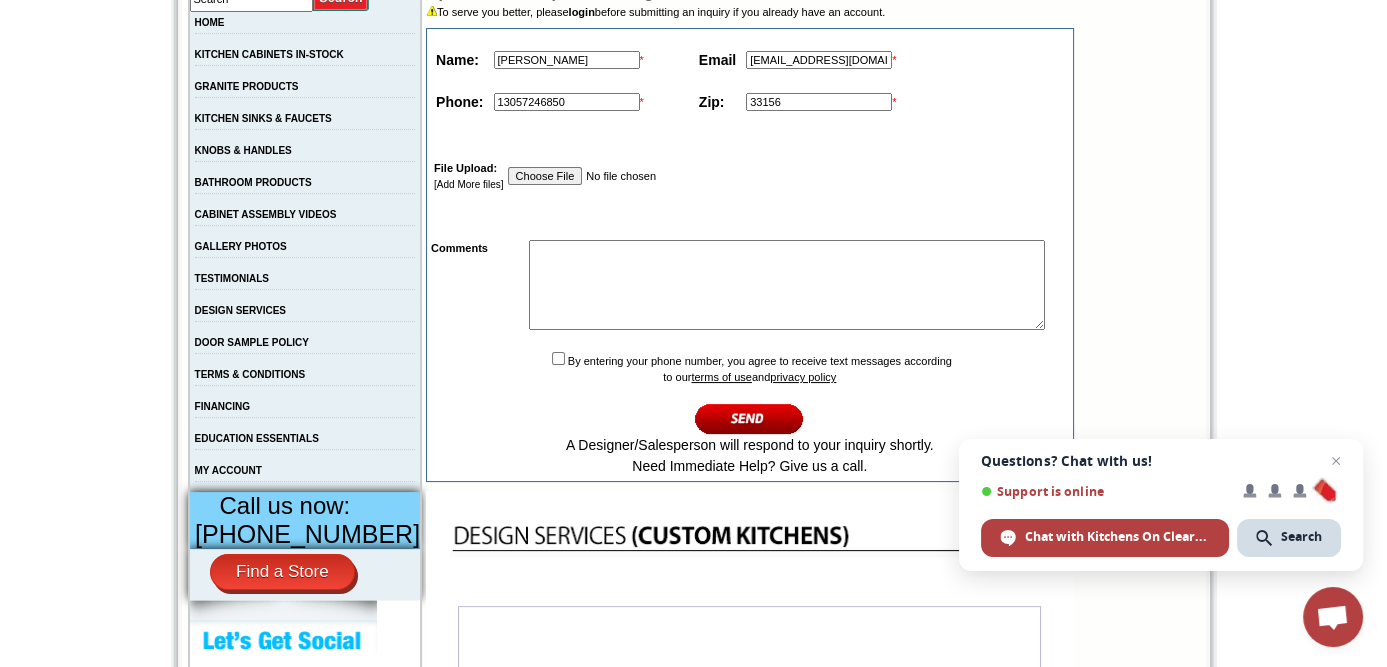 click at bounding box center [612, 176] 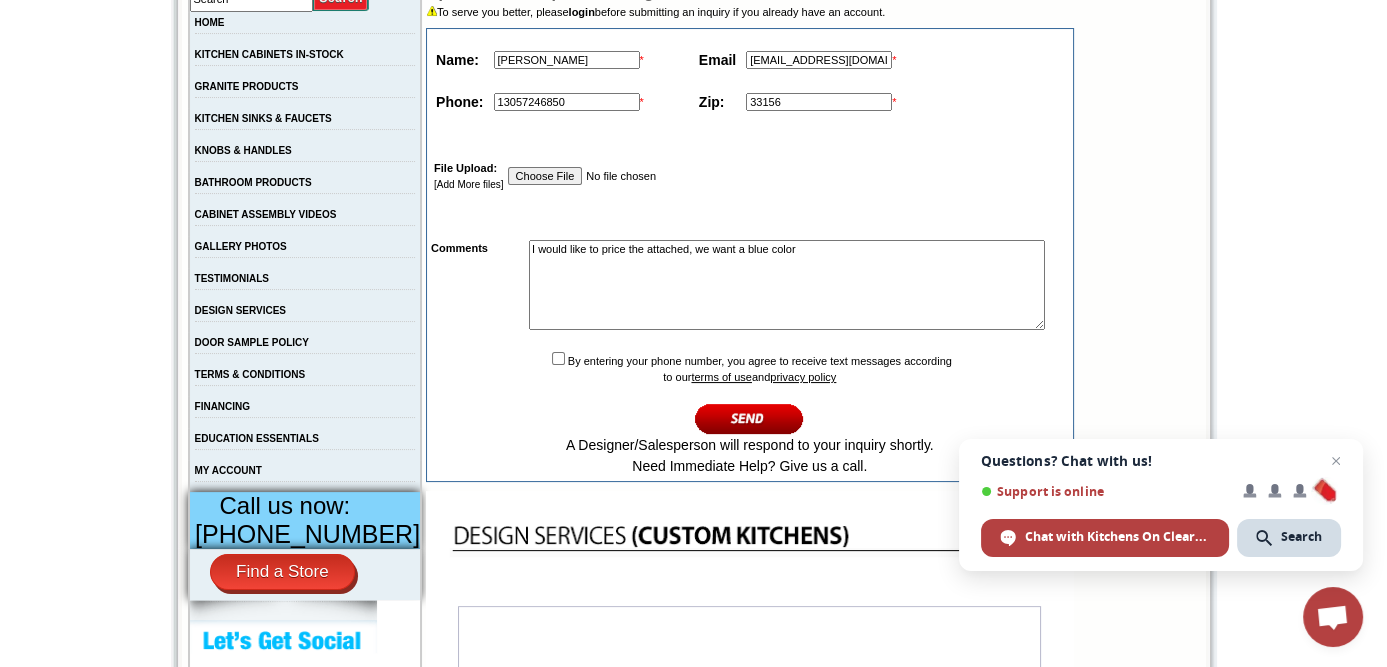 type on "I would like to price the attached, we want a blue color" 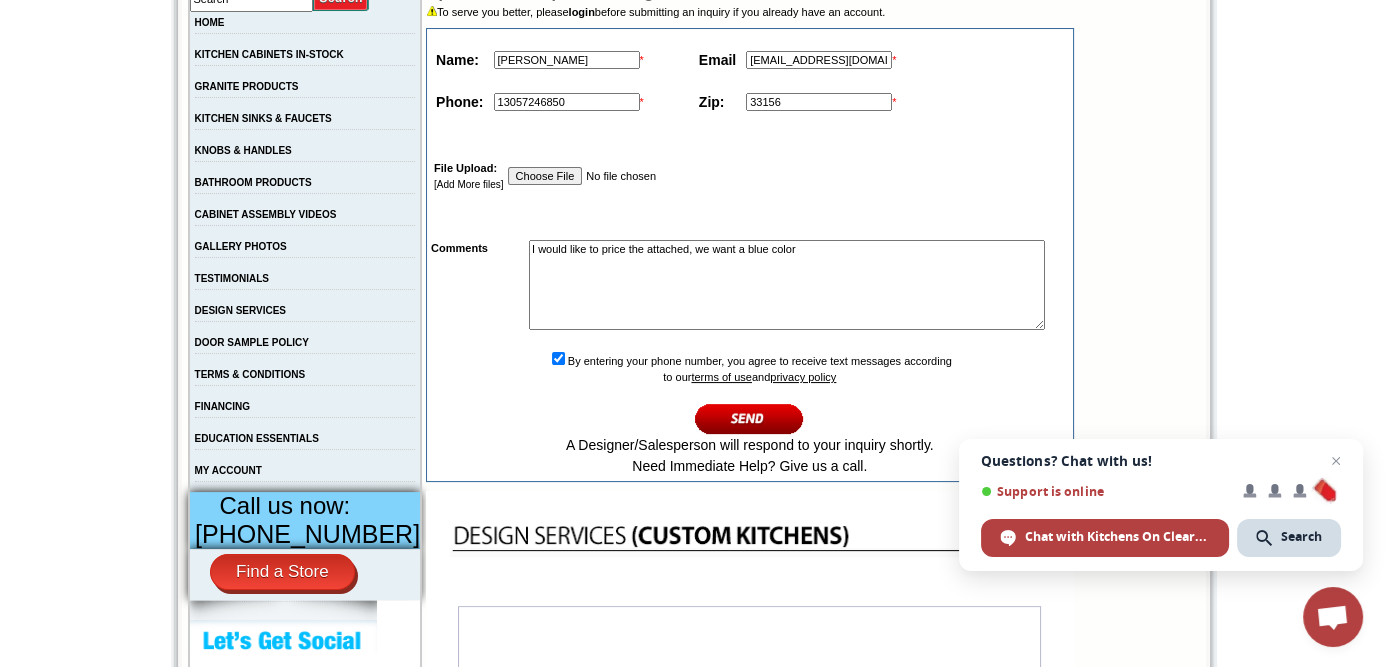 scroll, scrollTop: 300, scrollLeft: 0, axis: vertical 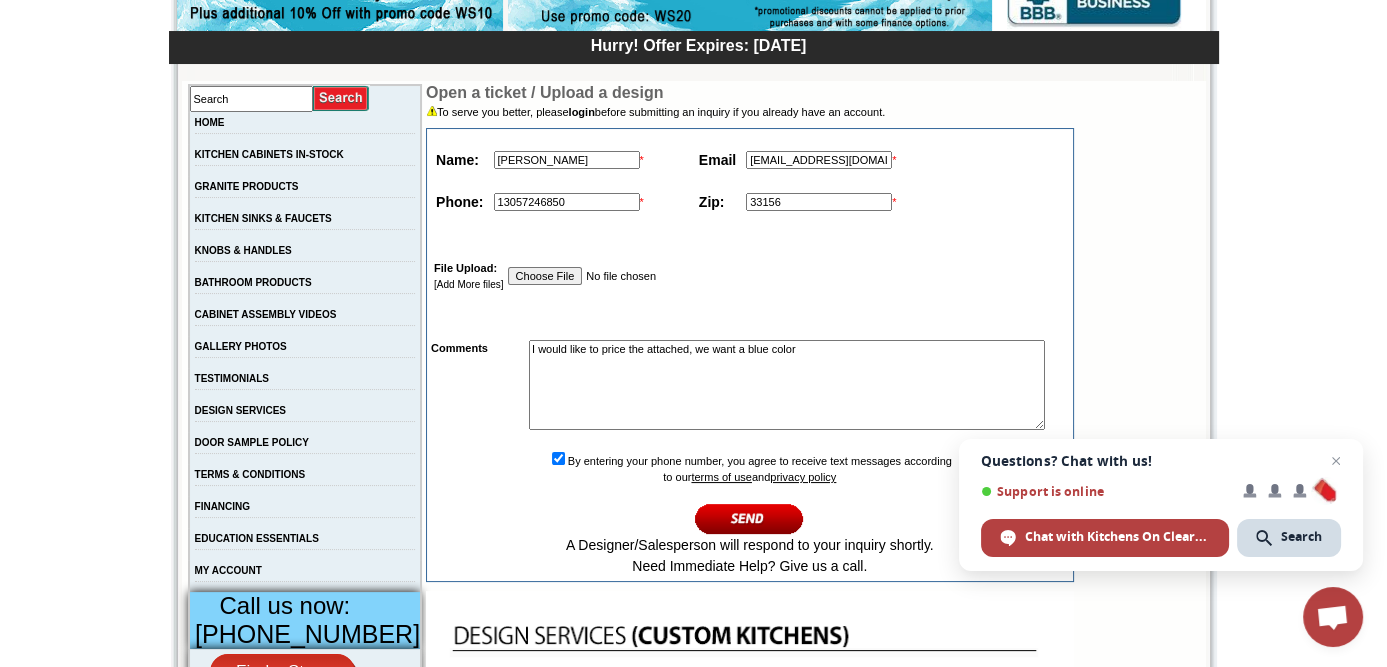 click on "I would like to price the attached, we want a blue color" at bounding box center [787, 385] 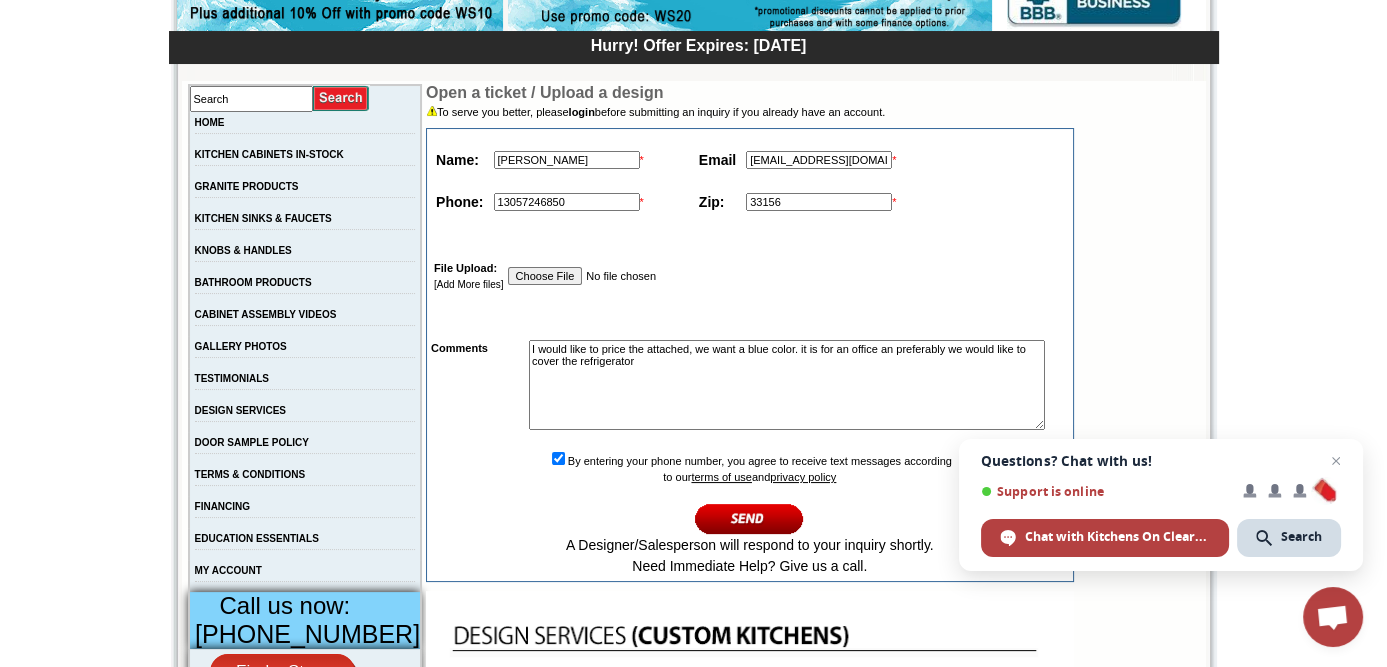 type on "I would like to price the attached, we want a blue color. it is for an office an preferably we would like to cover the refrigerator" 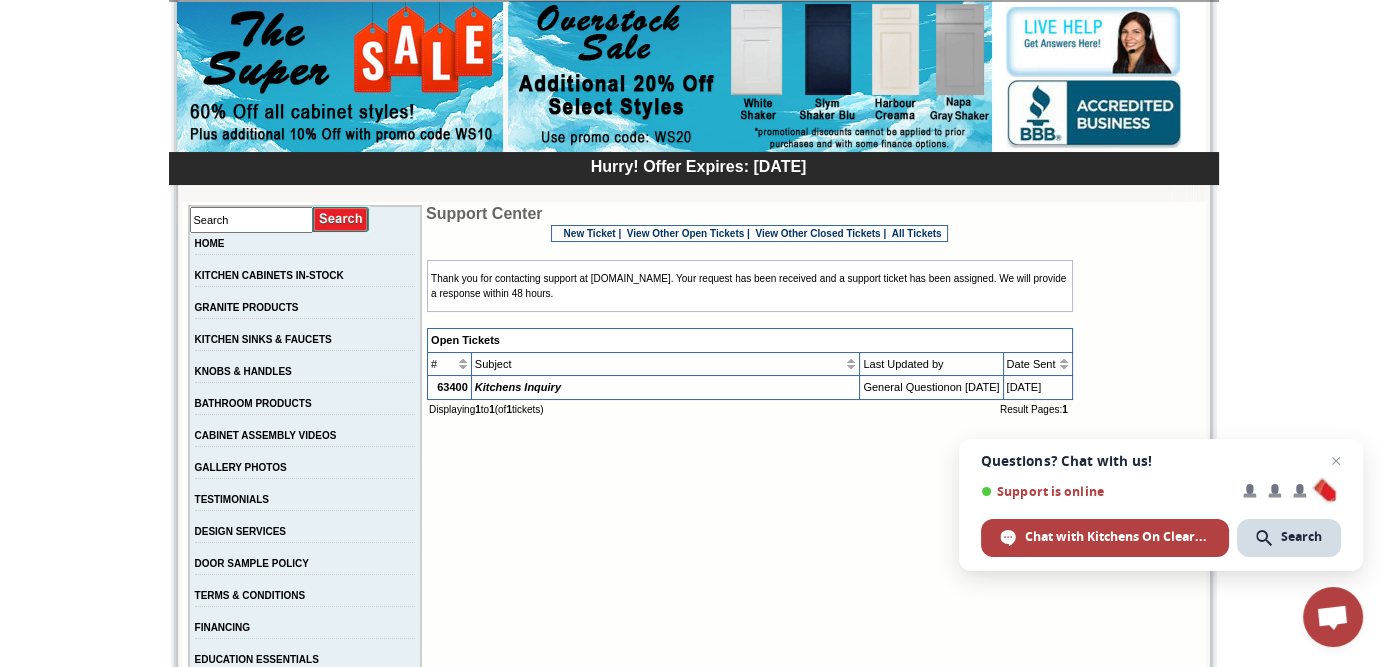 scroll, scrollTop: 0, scrollLeft: 0, axis: both 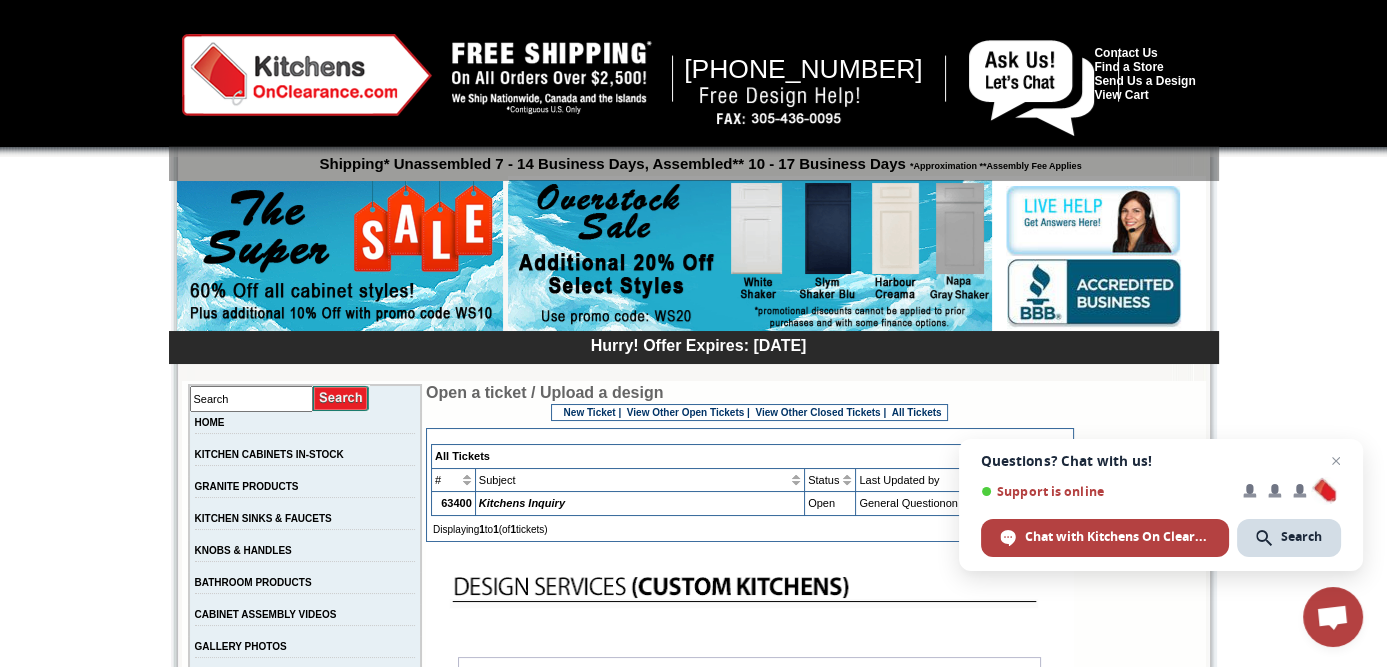 click on "[PHONE_NUMBER]
Contact Us   Find a Store   Send Us a Design   View Cart
Shipping* Unassembled 7 - 14 Business Days, Assembled** 10 - 17 Business Days
*Approximation **Assembly Fee Applies
Hurry! Offer Expires: [DATE]
Search
HOME
KITCHEN CABINETS IN-STOCK
GRANITE PRODUCTS
KITCHEN SINKS & FAUCETS
KNOBS & HANDLES
BATHROOM PRODUCTS
CABINET ASSEMBLY VIDEOS
GALLERY PHOTOS
TESTIMONIALS
DESIGN SERVICES
DOOR SAMPLE POLICY
TERMS & CONDITIONS
FINANCING
EDUCATION ESSENTIALS
MY ACCOUNT
LOG OFF
Call us now:" at bounding box center (693, 1136) 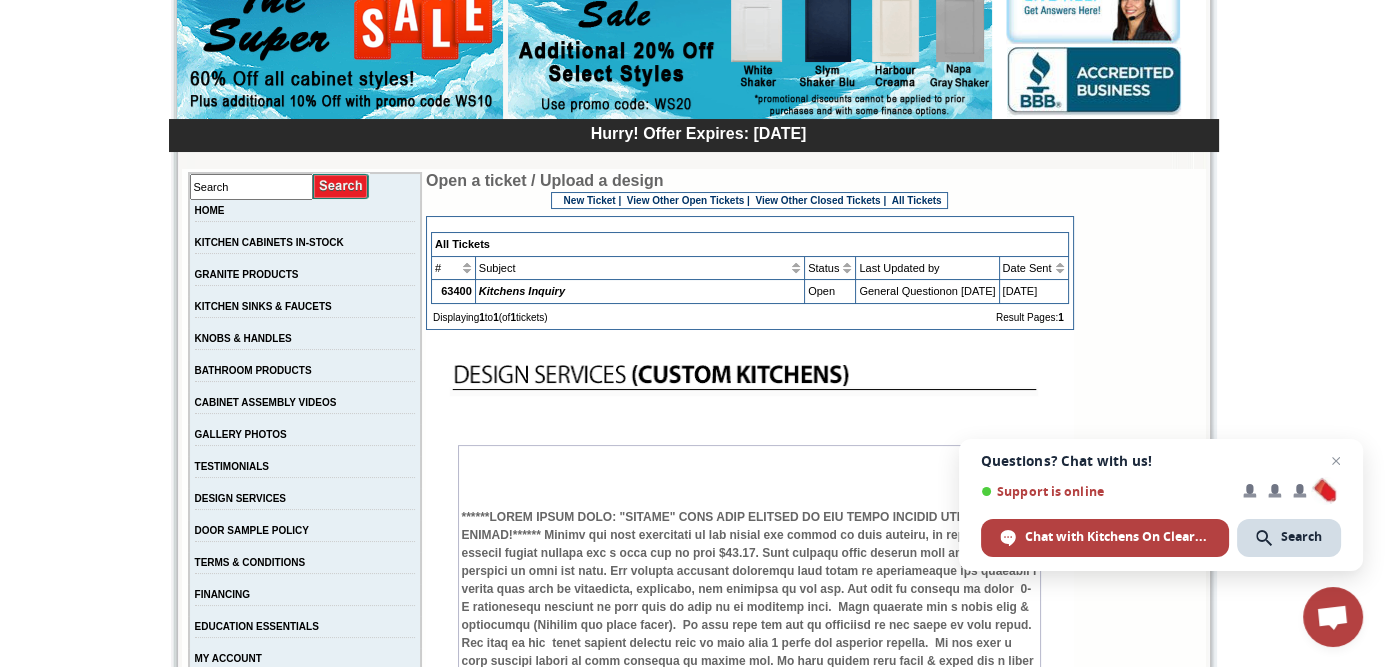 scroll, scrollTop: 0, scrollLeft: 0, axis: both 